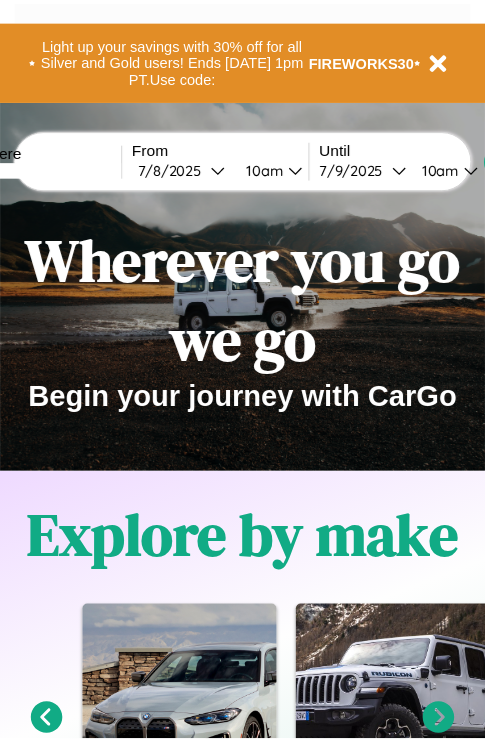 scroll, scrollTop: 0, scrollLeft: 0, axis: both 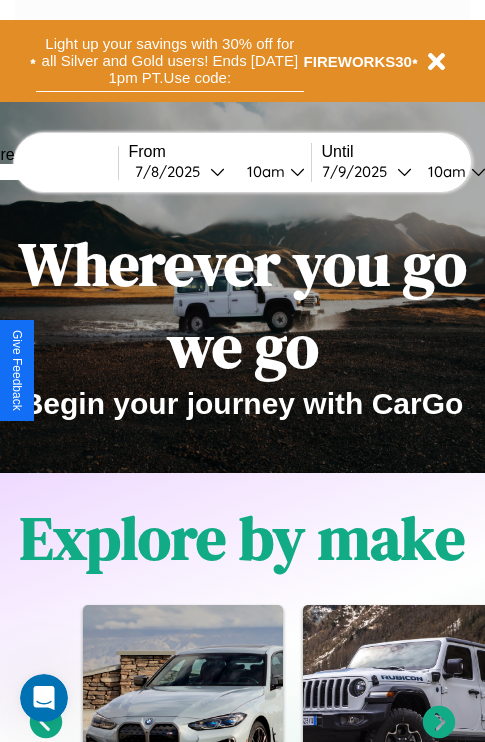 click on "Light up your savings with 30% off for all Silver and Gold users! Ends [DATE] 1pm PT.  Use code:" at bounding box center (170, 61) 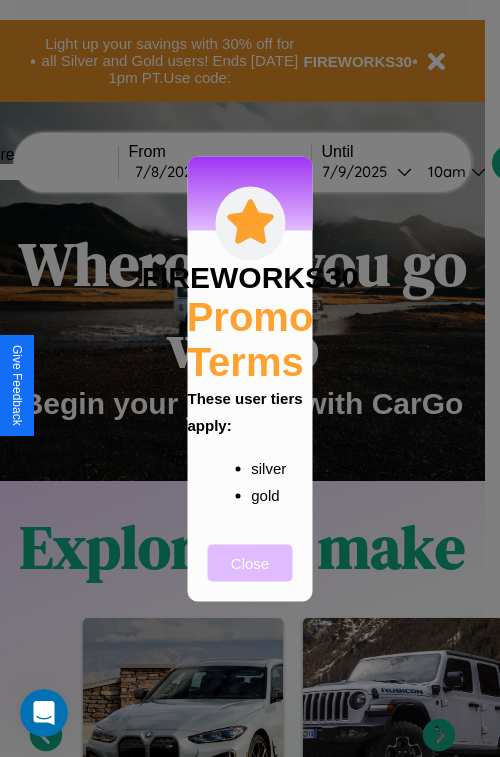 click on "Close" at bounding box center (250, 562) 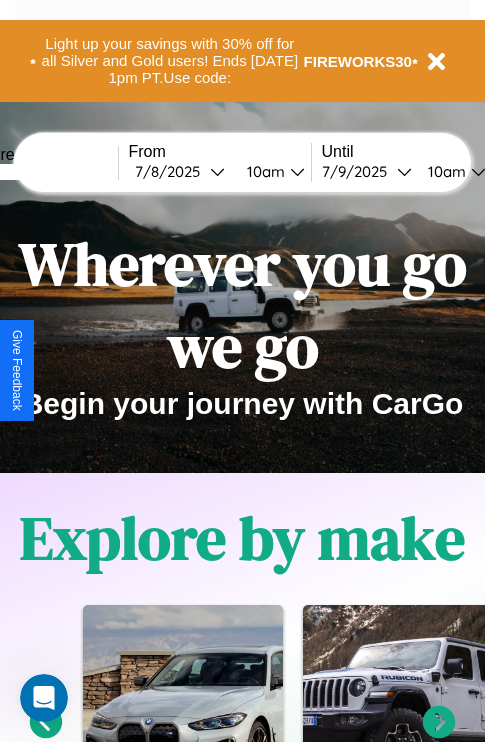 click at bounding box center (43, 172) 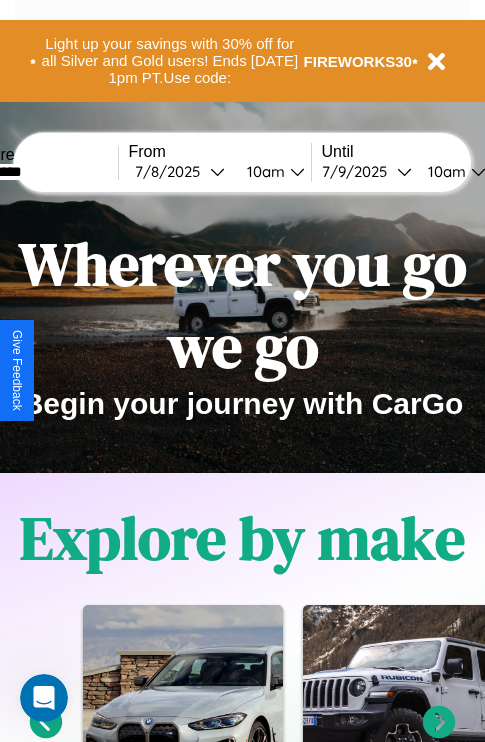 type on "*********" 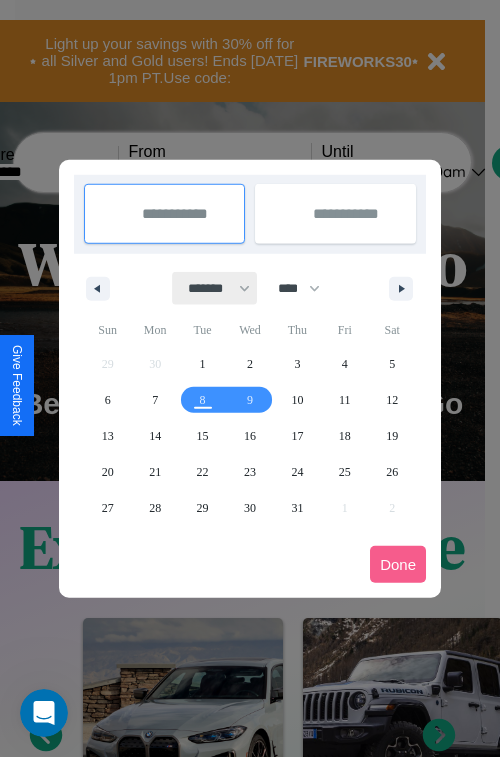click on "******* ******** ***** ***** *** **** **** ****** ********* ******* ******** ********" at bounding box center (215, 288) 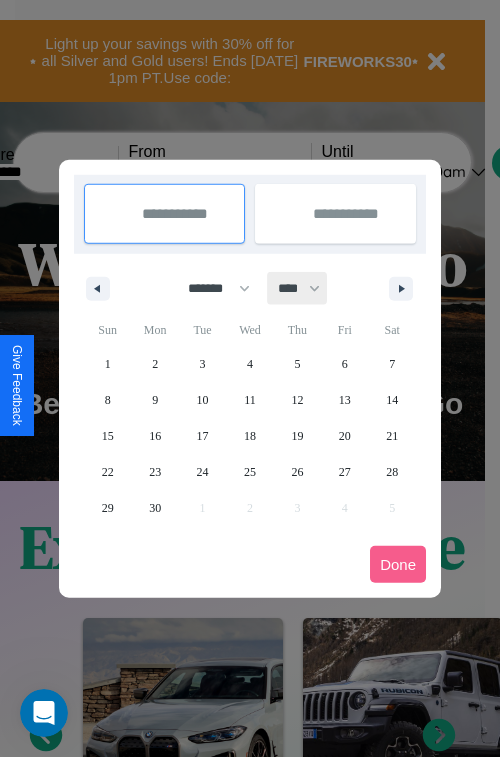 click on "**** **** **** **** **** **** **** **** **** **** **** **** **** **** **** **** **** **** **** **** **** **** **** **** **** **** **** **** **** **** **** **** **** **** **** **** **** **** **** **** **** **** **** **** **** **** **** **** **** **** **** **** **** **** **** **** **** **** **** **** **** **** **** **** **** **** **** **** **** **** **** **** **** **** **** **** **** **** **** **** **** **** **** **** **** **** **** **** **** **** **** **** **** **** **** **** **** **** **** **** **** **** **** **** **** **** **** **** **** **** **** **** **** **** **** **** **** **** **** **** ****" at bounding box center (298, 288) 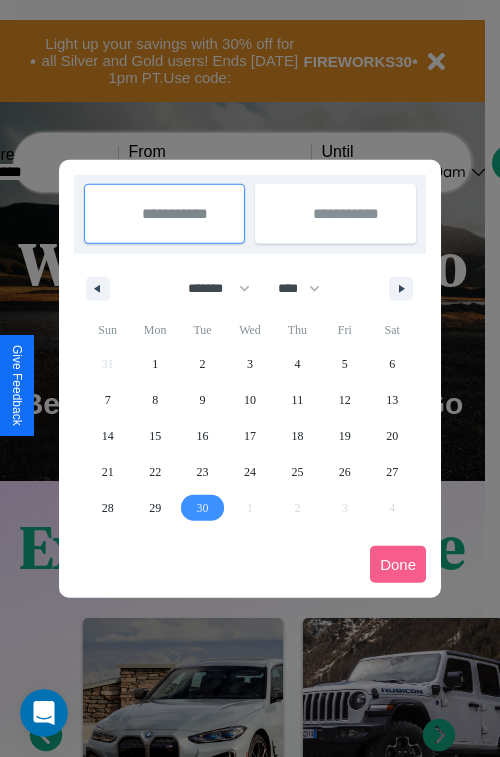 click on "30" at bounding box center (203, 508) 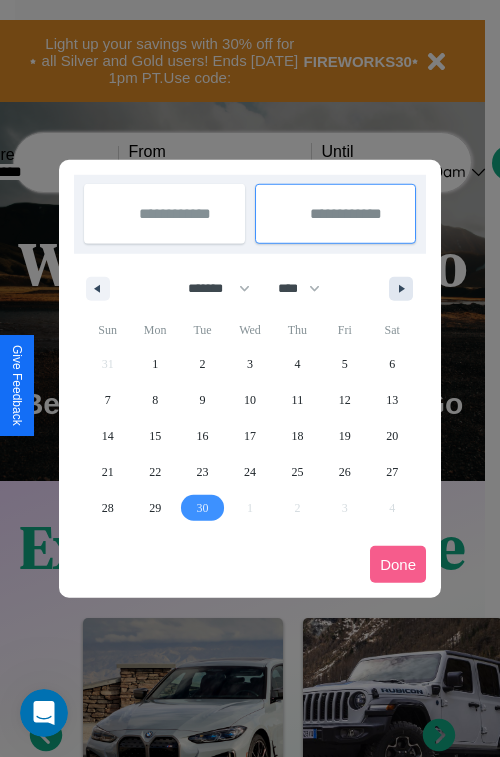click at bounding box center [405, 289] 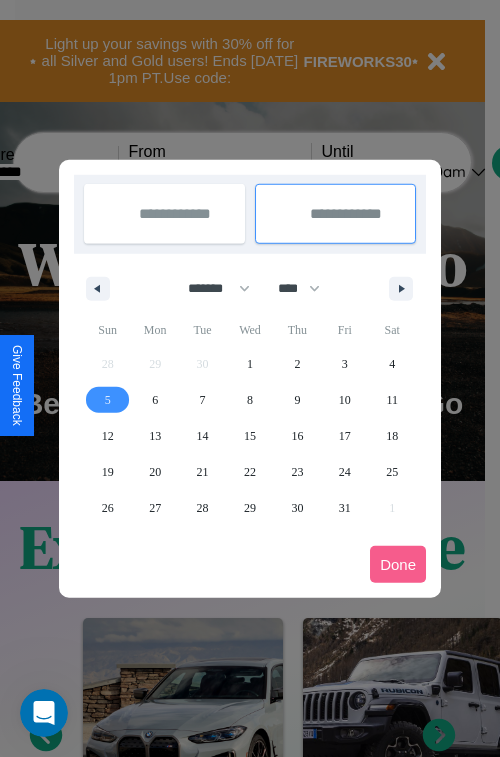 click on "5" at bounding box center (108, 400) 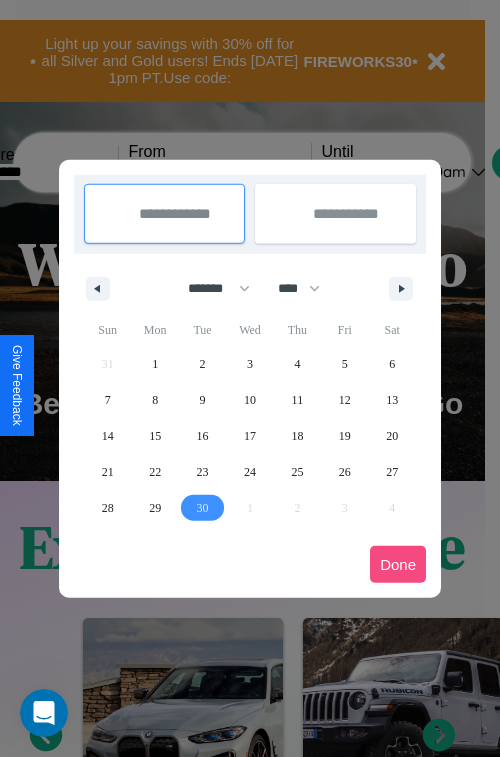 click on "Done" at bounding box center (398, 564) 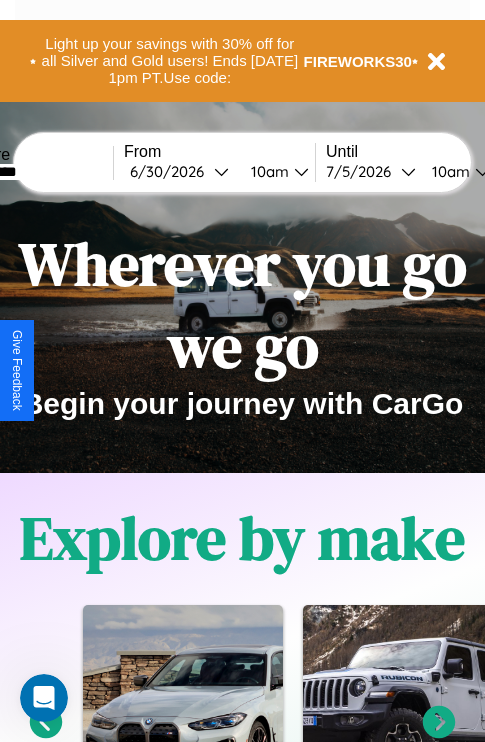 click on "10am" at bounding box center (267, 171) 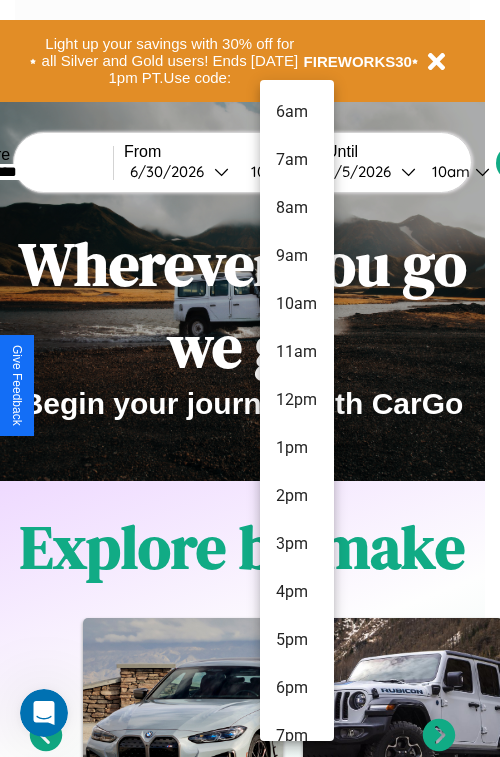 click on "11am" at bounding box center [297, 352] 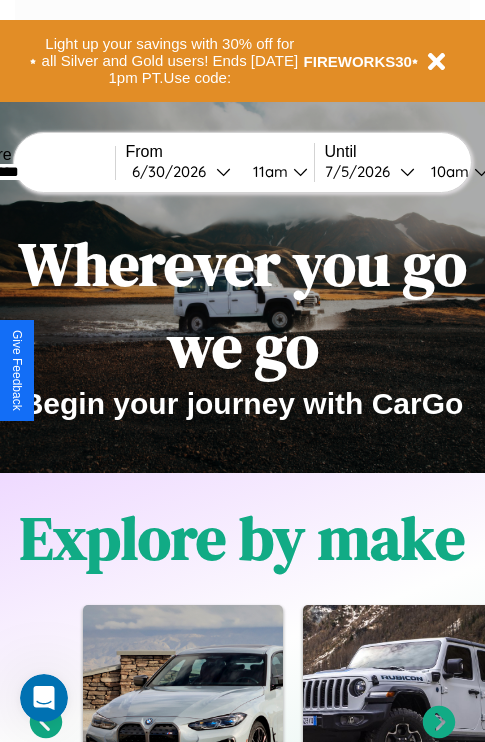 click on "10am" at bounding box center [447, 171] 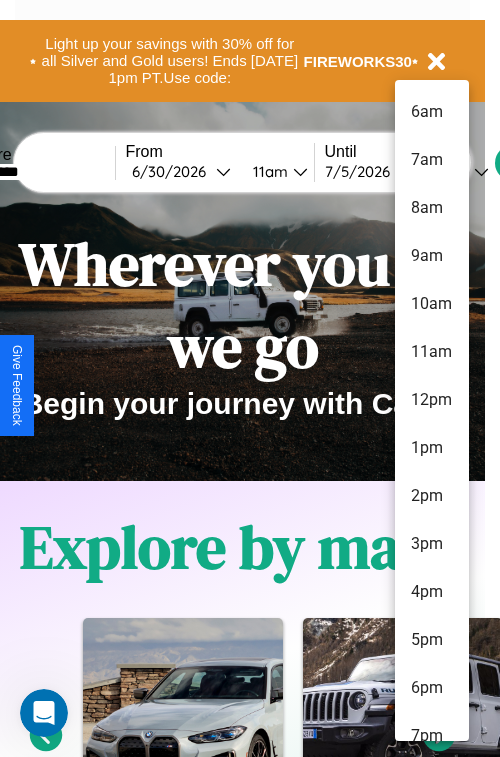 click on "6am" at bounding box center (432, 112) 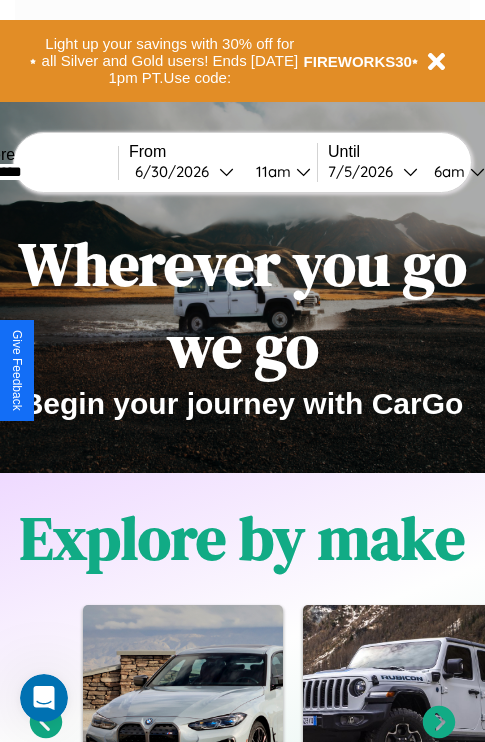 scroll, scrollTop: 0, scrollLeft: 67, axis: horizontal 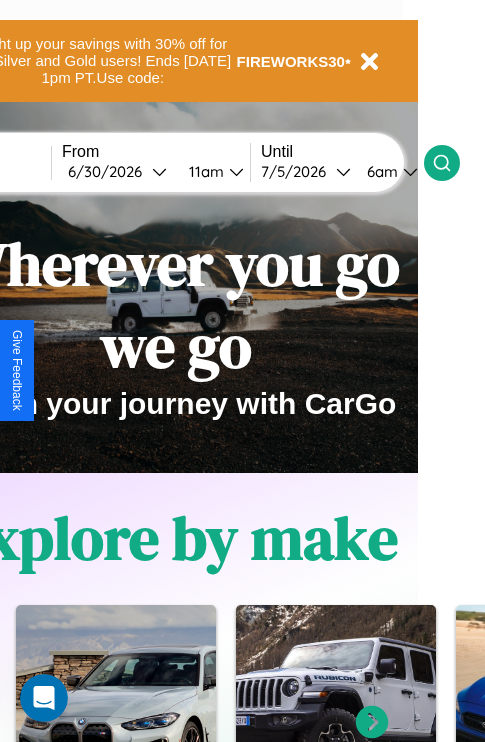 click 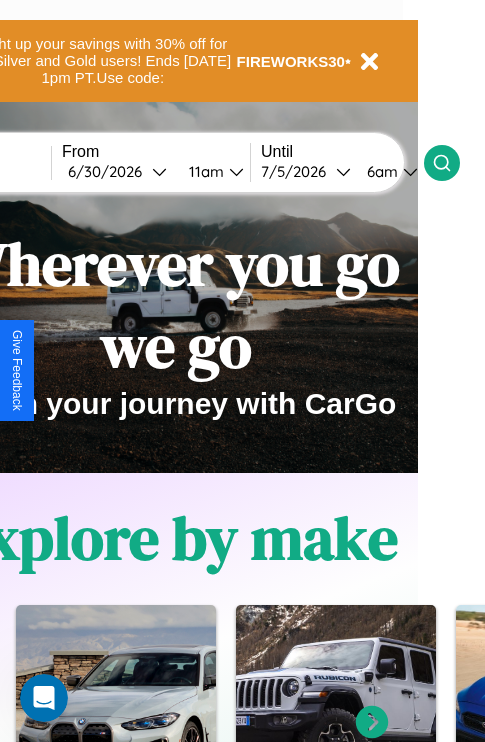 scroll, scrollTop: 0, scrollLeft: 0, axis: both 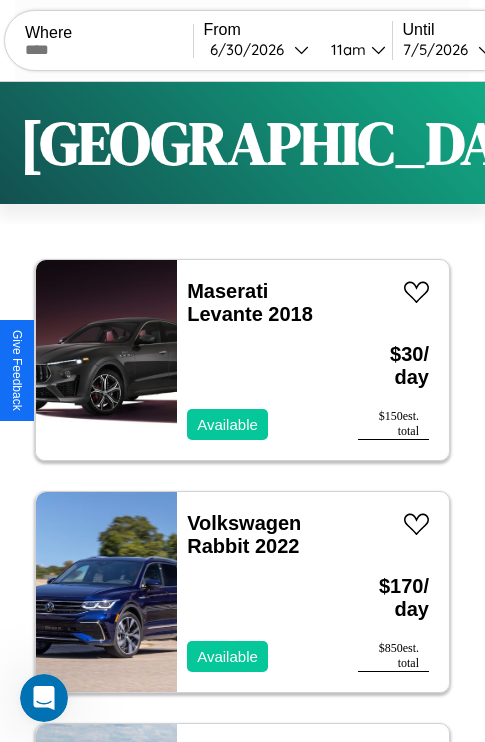 click on "Filters" at bounding box center (640, 143) 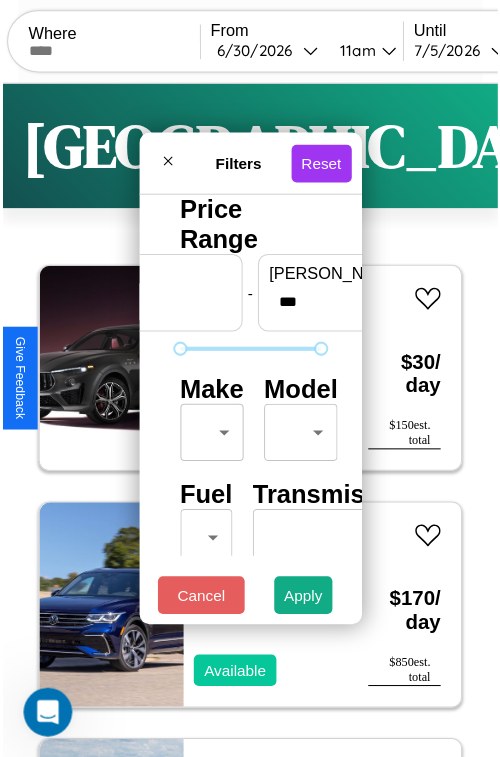scroll, scrollTop: 59, scrollLeft: 0, axis: vertical 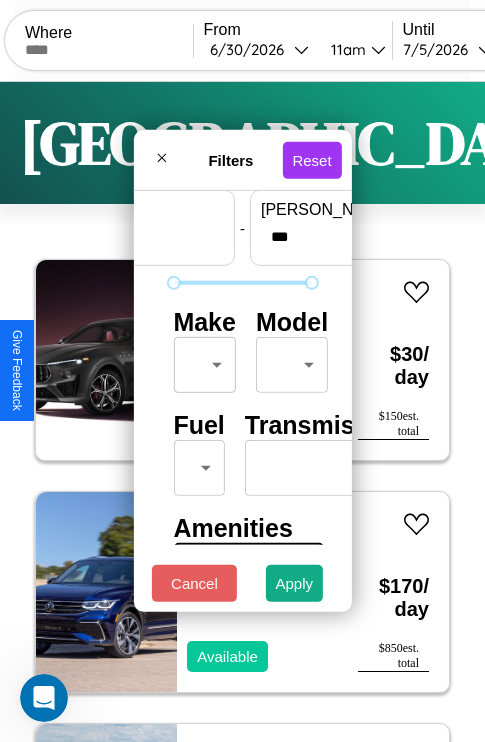 click on "CarGo Where From [DATE] 11am Until [DATE] 6am Become a Host Login Sign Up Bangalore Filters 151  cars in this area These cars can be picked up in this city. Maserati   Levante   2018 Available $ 30  / day $ 150  est. total Volkswagen   Rabbit   2022 Available $ 170  / day $ 850  est. total Hyundai   Equus   2019 Available $ 130  / day $ 650  est. total Toyota   Corolla Cross   2020 Available $ 190  / day $ 950  est. total Tesla   Roadster   2014 Unavailable $ 80  / day $ 400  est. total BMW   M235i   2014 Available $ 110  / day $ 550  est. total Chrysler   LHS   2014 Available $ 50  / day $ 250  est. total BMW   640i   2016 Available $ 120  / day $ 600  est. total Subaru   Ascent   2021 Available $ 80  / day $ 400  est. total Lexus   TX   2018 Available $ 130  / day $ 650  est. total Tesla   Semi   2018 Available $ 140  / day $ 700  est. total BMW   318iC   2014 Available $ 130  / day $ 650  est. total Lincoln   Continental   2018 Available $ 50  / day $ 250  est. total Infiniti   G25   2020 $ $" at bounding box center [242, 412] 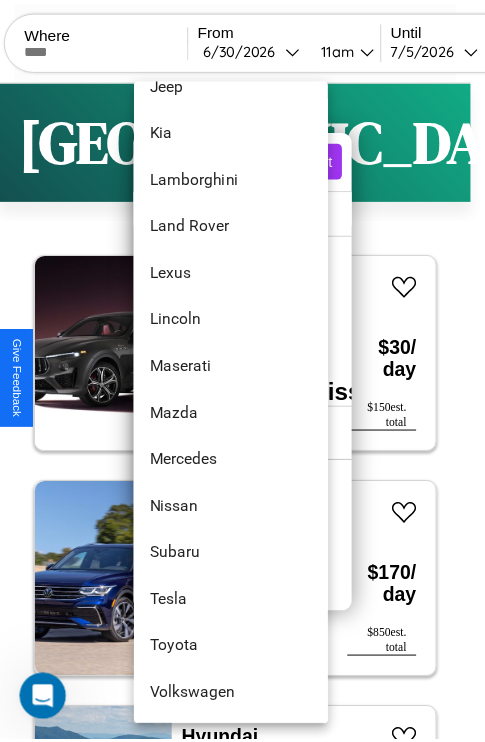 scroll, scrollTop: 1083, scrollLeft: 0, axis: vertical 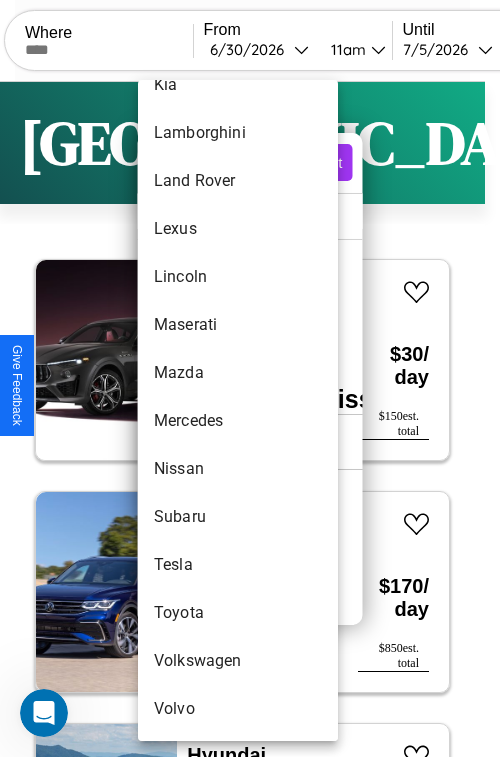 click on "Volvo" at bounding box center (238, 709) 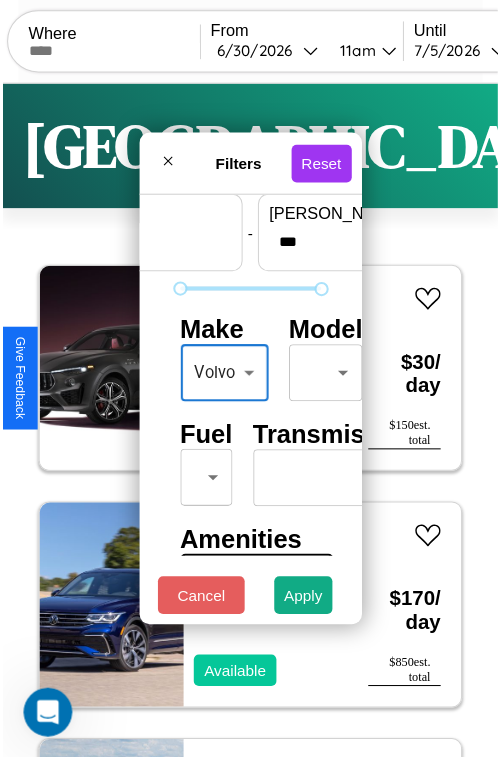 scroll, scrollTop: 59, scrollLeft: 9, axis: both 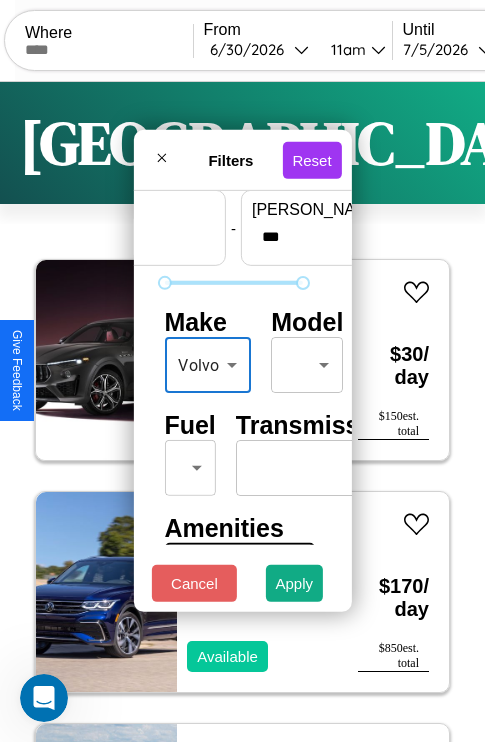click on "CarGo Where From [DATE] 11am Until [DATE] 6am Become a Host Login Sign Up Bangalore Filters 151  cars in this area These cars can be picked up in this city. Maserati   Levante   2018 Available $ 30  / day $ 150  est. total Volkswagen   Rabbit   2022 Available $ 170  / day $ 850  est. total Hyundai   Equus   2019 Available $ 130  / day $ 650  est. total Toyota   Corolla Cross   2020 Available $ 190  / day $ 950  est. total Tesla   Roadster   2014 Unavailable $ 80  / day $ 400  est. total BMW   M235i   2014 Available $ 110  / day $ 550  est. total Chrysler   LHS   2014 Available $ 50  / day $ 250  est. total BMW   640i   2016 Available $ 120  / day $ 600  est. total Subaru   Ascent   2021 Available $ 80  / day $ 400  est. total Lexus   TX   2018 Available $ 130  / day $ 650  est. total Tesla   Semi   2018 Available $ 140  / day $ 700  est. total BMW   318iC   2014 Available $ 130  / day $ 650  est. total Lincoln   Continental   2018 Available $ 50  / day $ 250  est. total Infiniti   G25   2020 $ $" at bounding box center [242, 412] 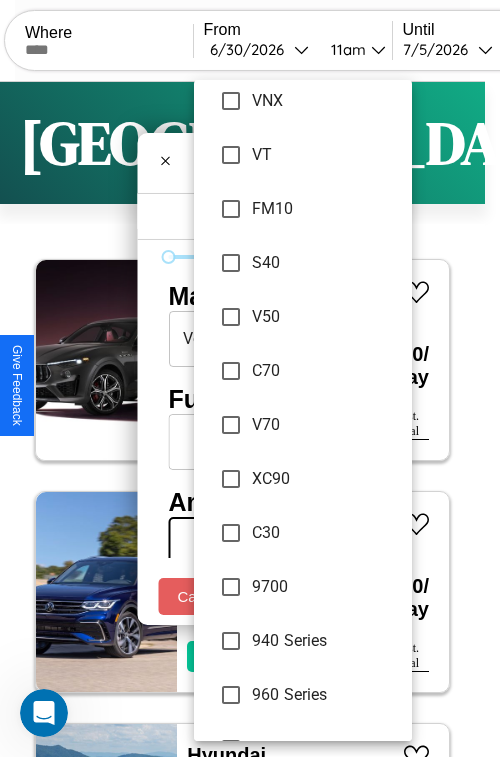 scroll, scrollTop: 563, scrollLeft: 0, axis: vertical 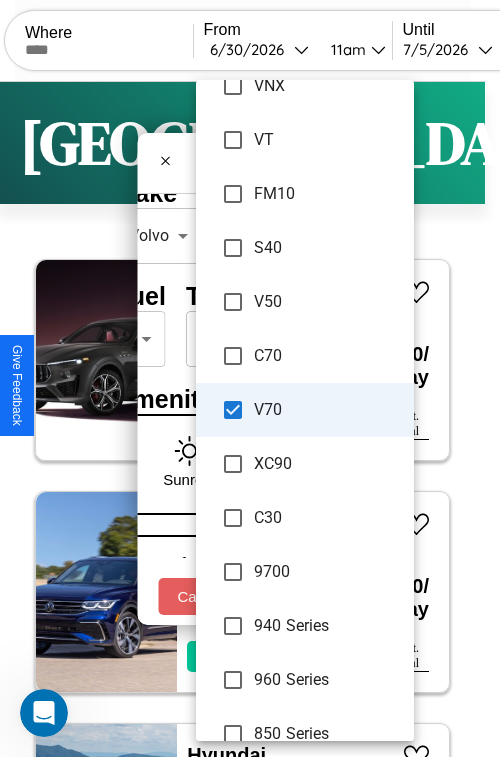 click on "9700" at bounding box center (305, 572) 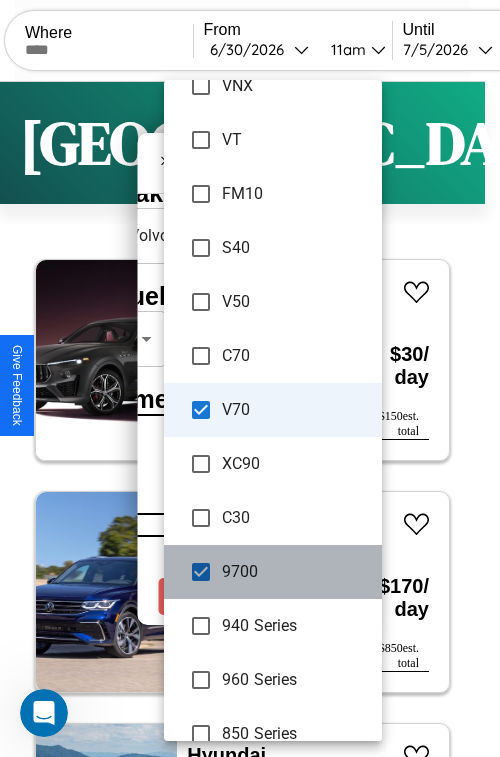 scroll, scrollTop: 5852, scrollLeft: 0, axis: vertical 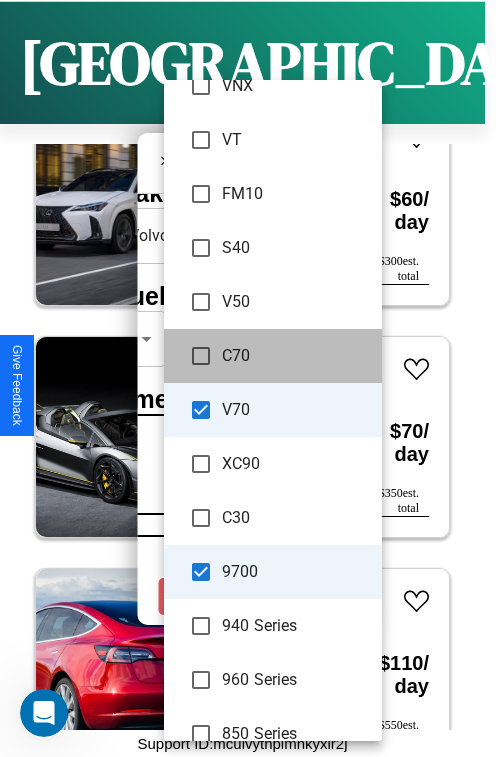 click on "C70" at bounding box center [273, 356] 